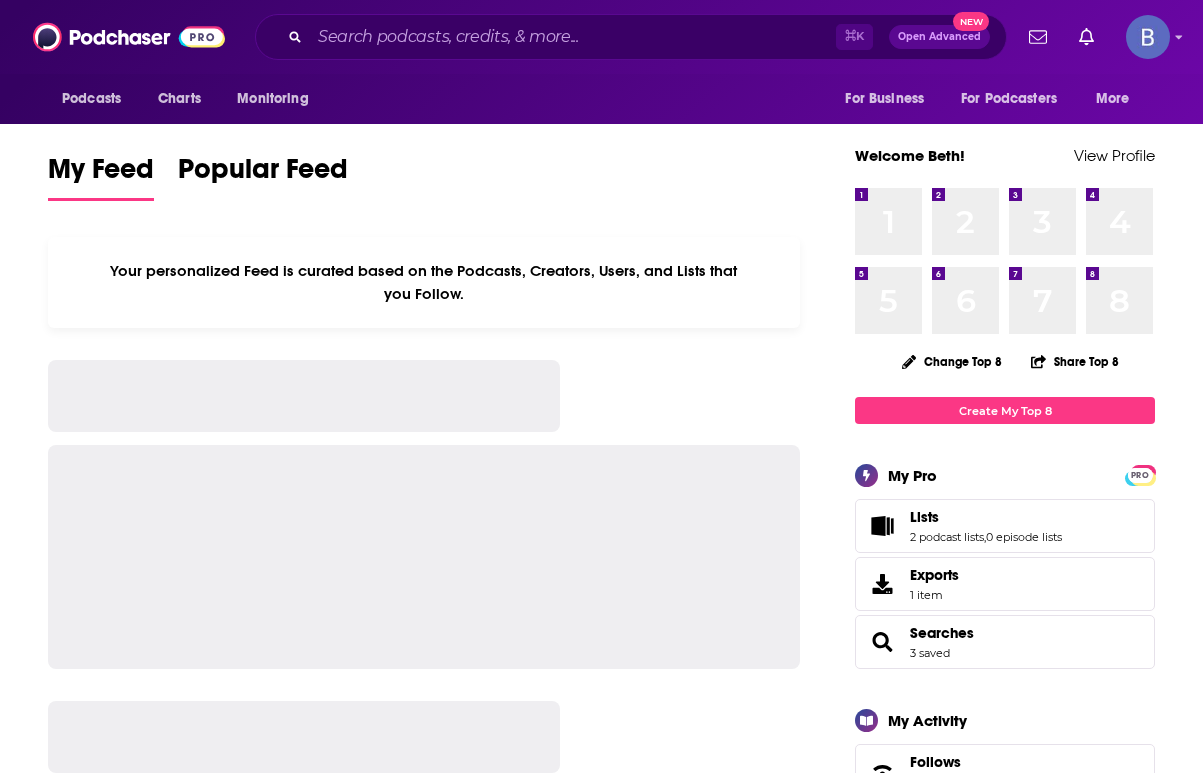 scroll, scrollTop: 0, scrollLeft: 0, axis: both 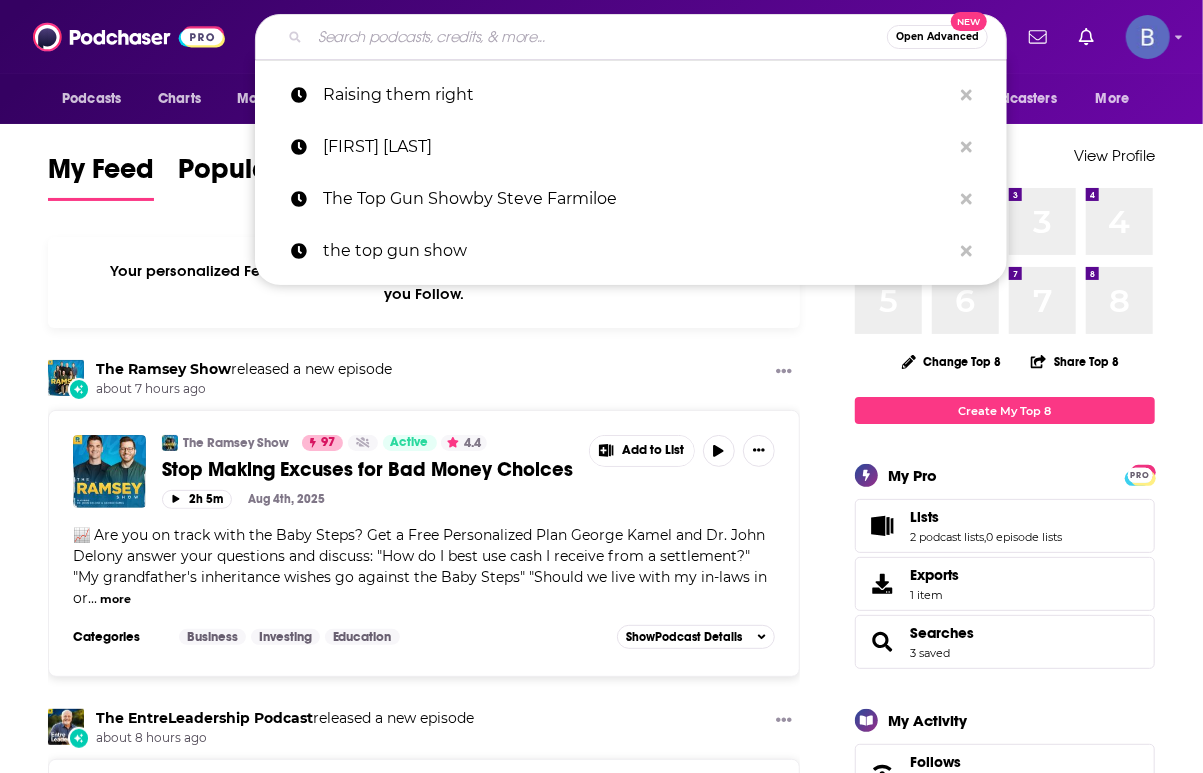 click at bounding box center [598, 37] 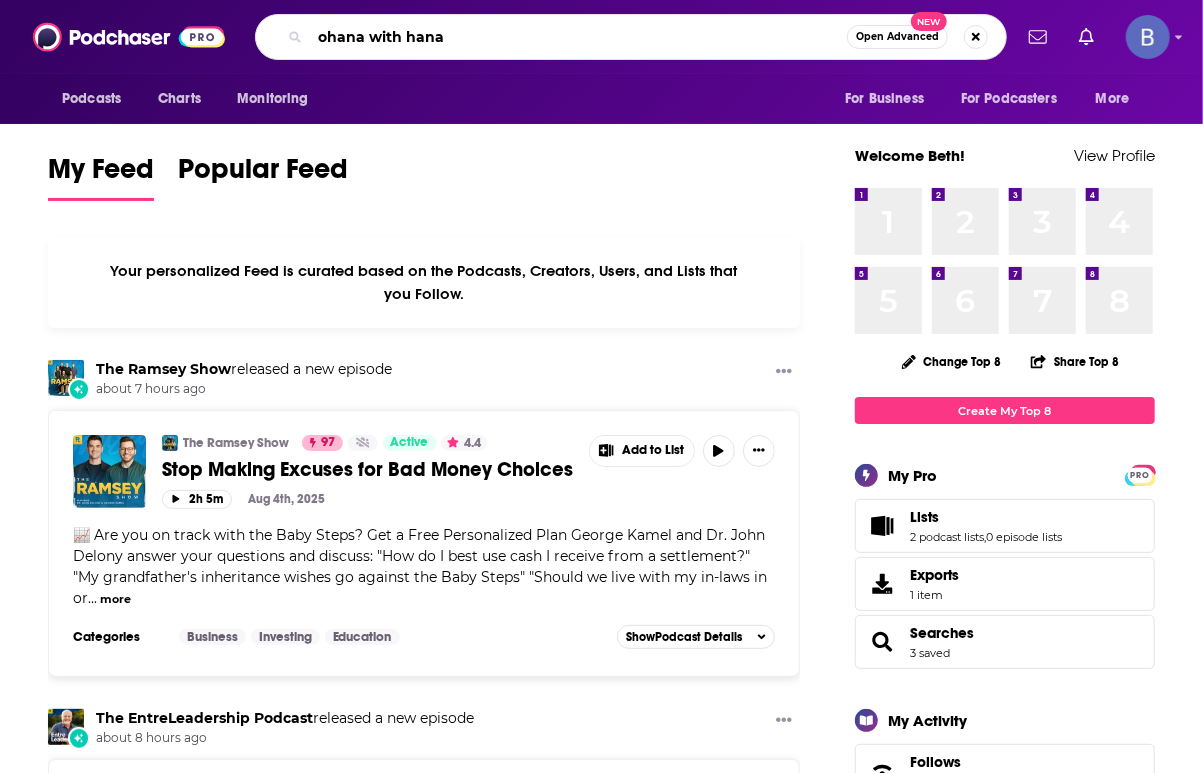 type on "ohana with hana" 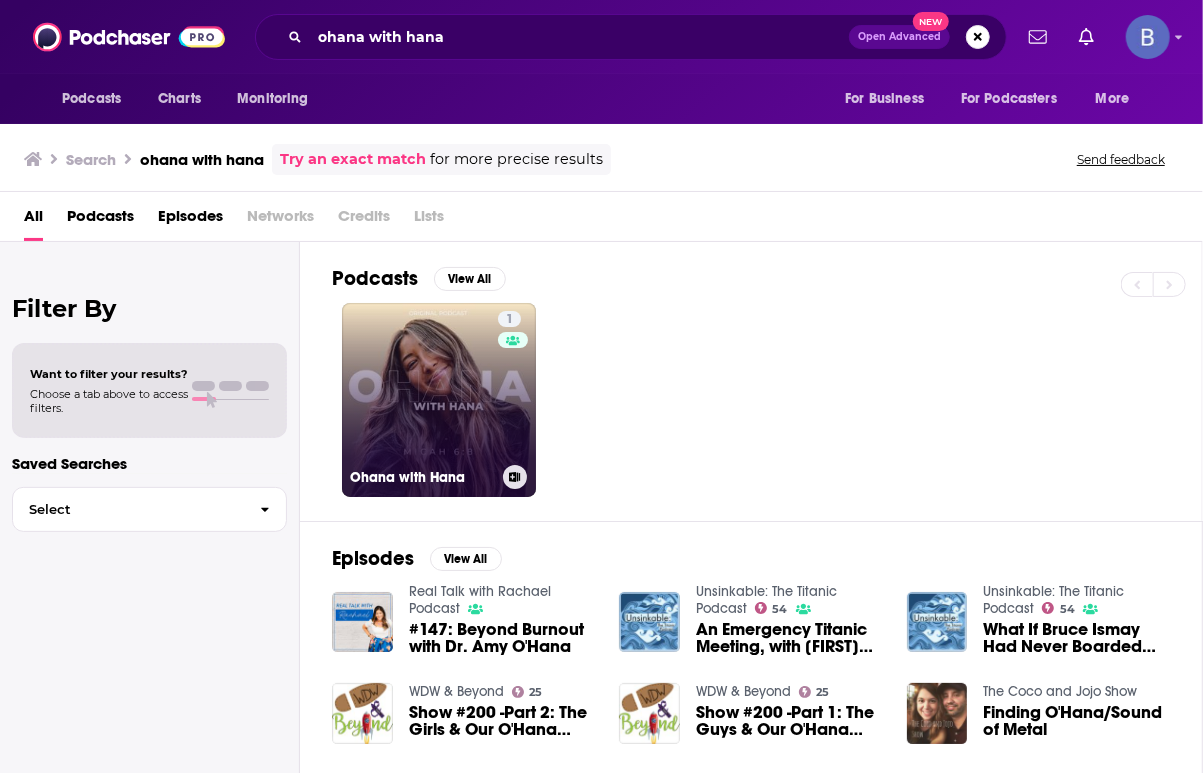 click on "1 Ohana with Hana" at bounding box center (439, 400) 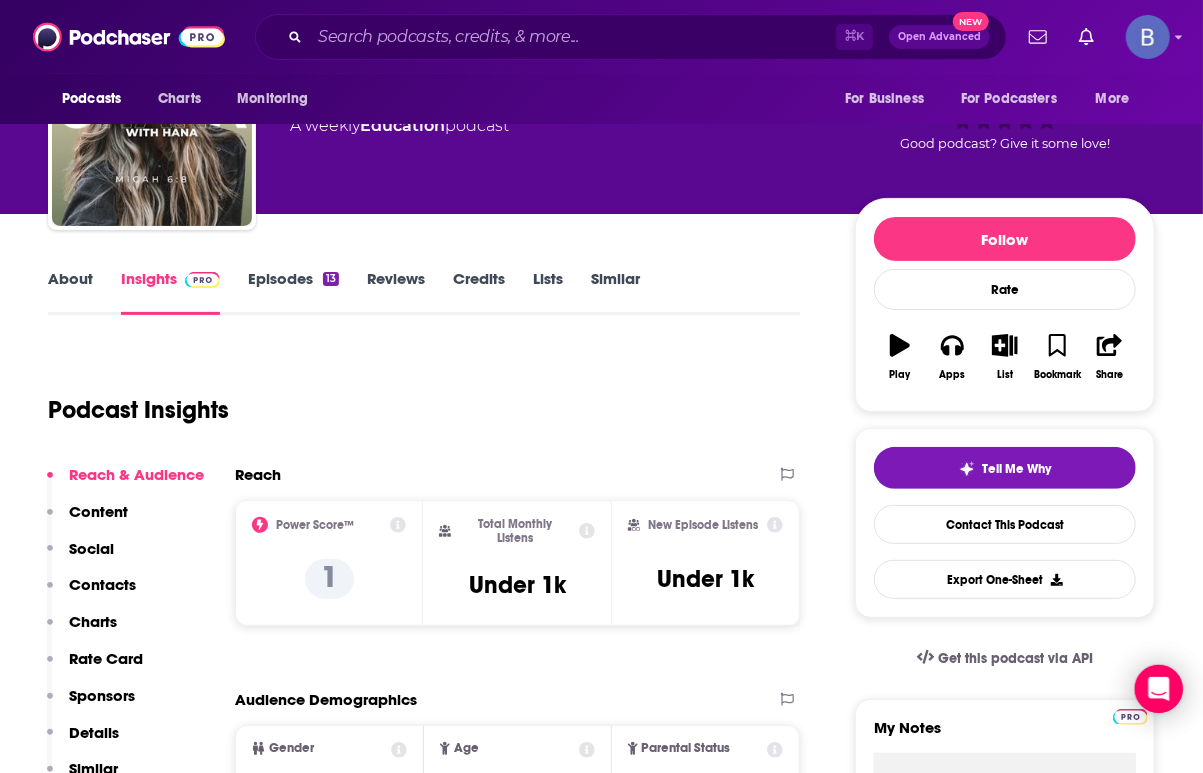 scroll, scrollTop: 0, scrollLeft: 0, axis: both 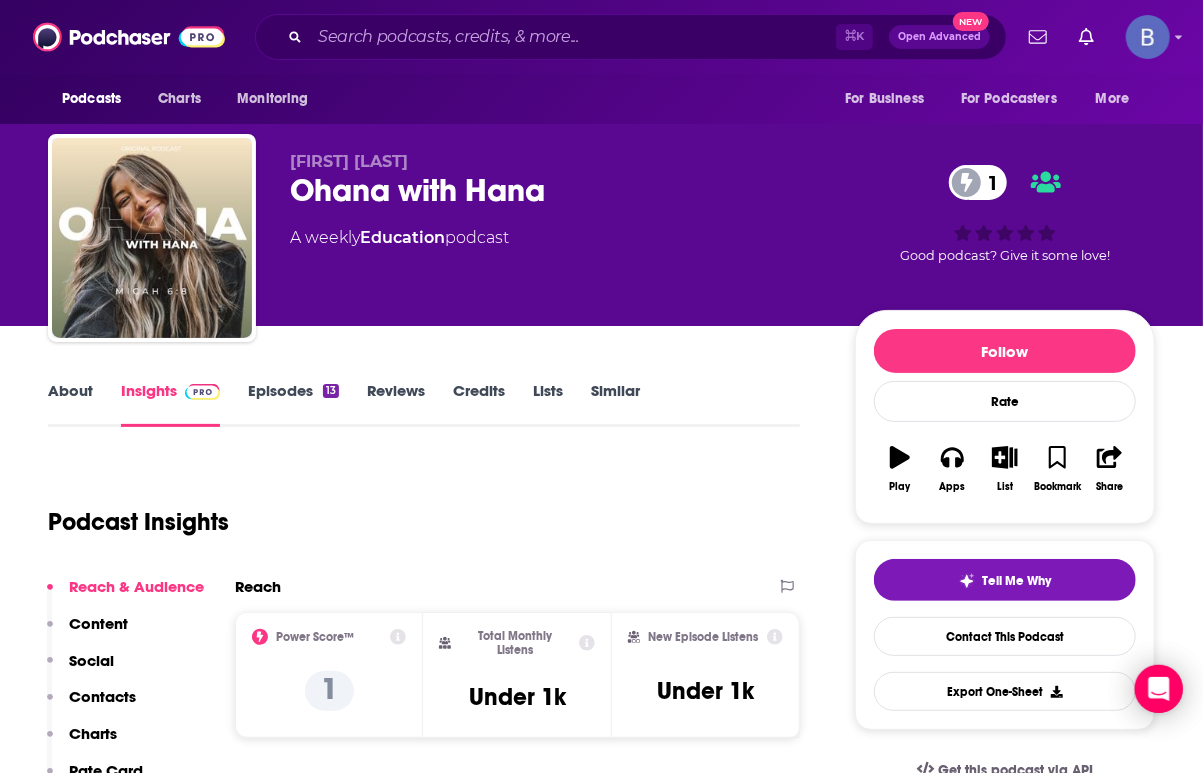 click on "Episodes 13" at bounding box center (293, 404) 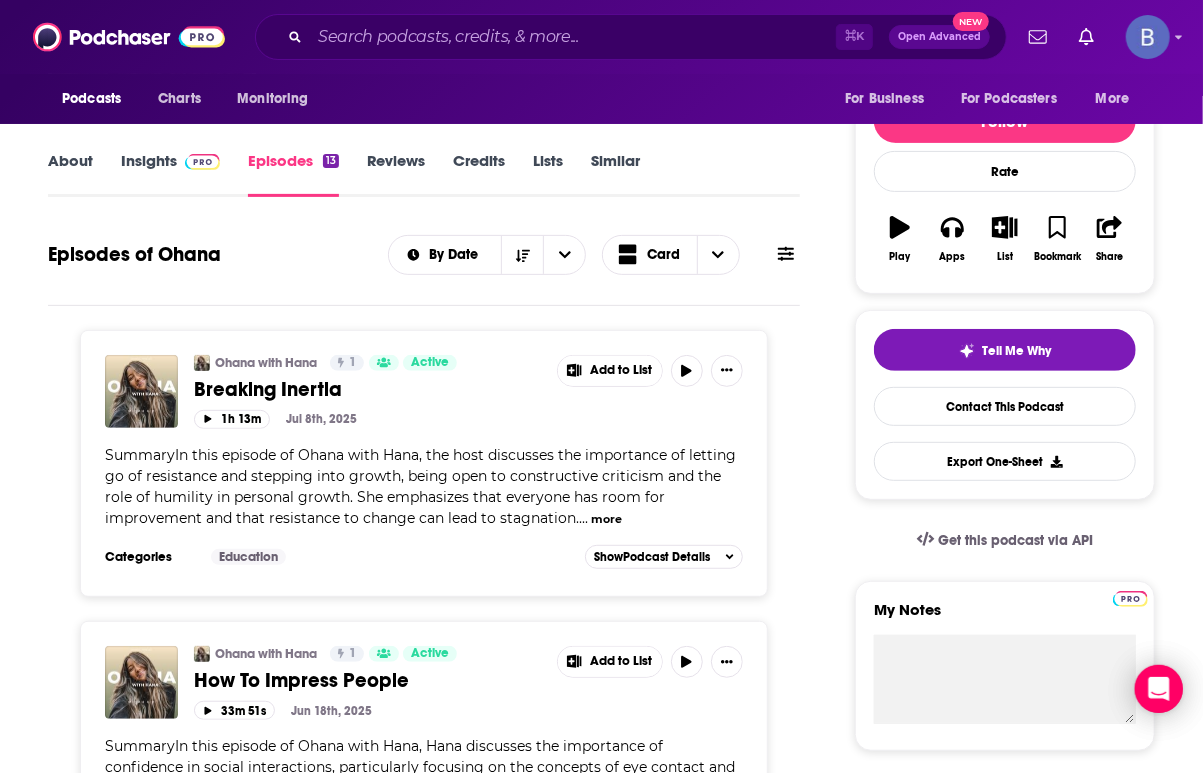 scroll, scrollTop: 227, scrollLeft: 0, axis: vertical 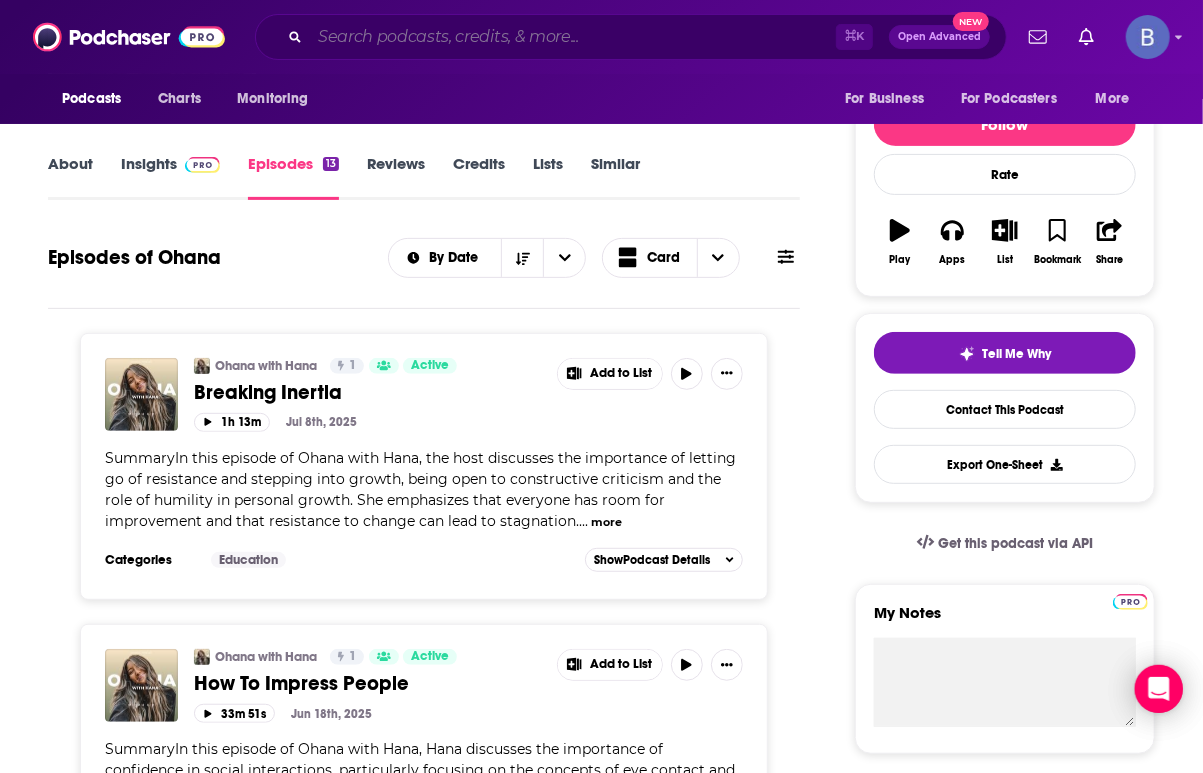 click at bounding box center [573, 37] 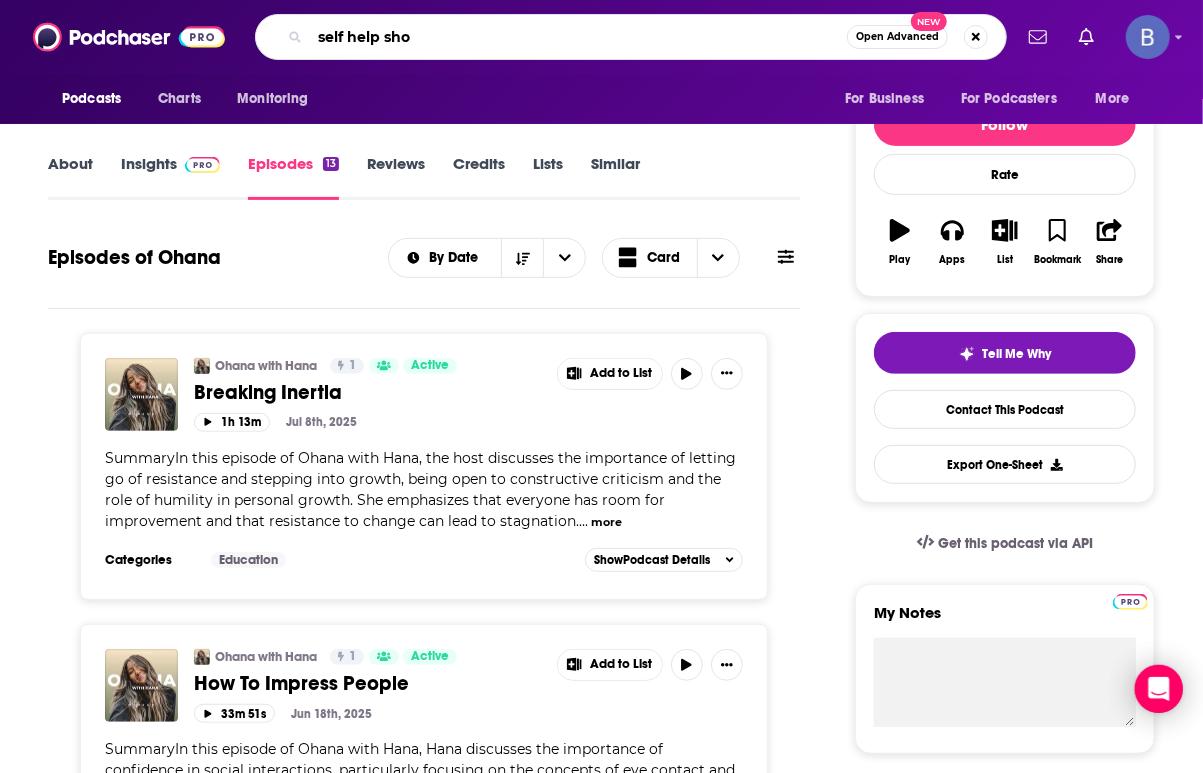 type on "self help show" 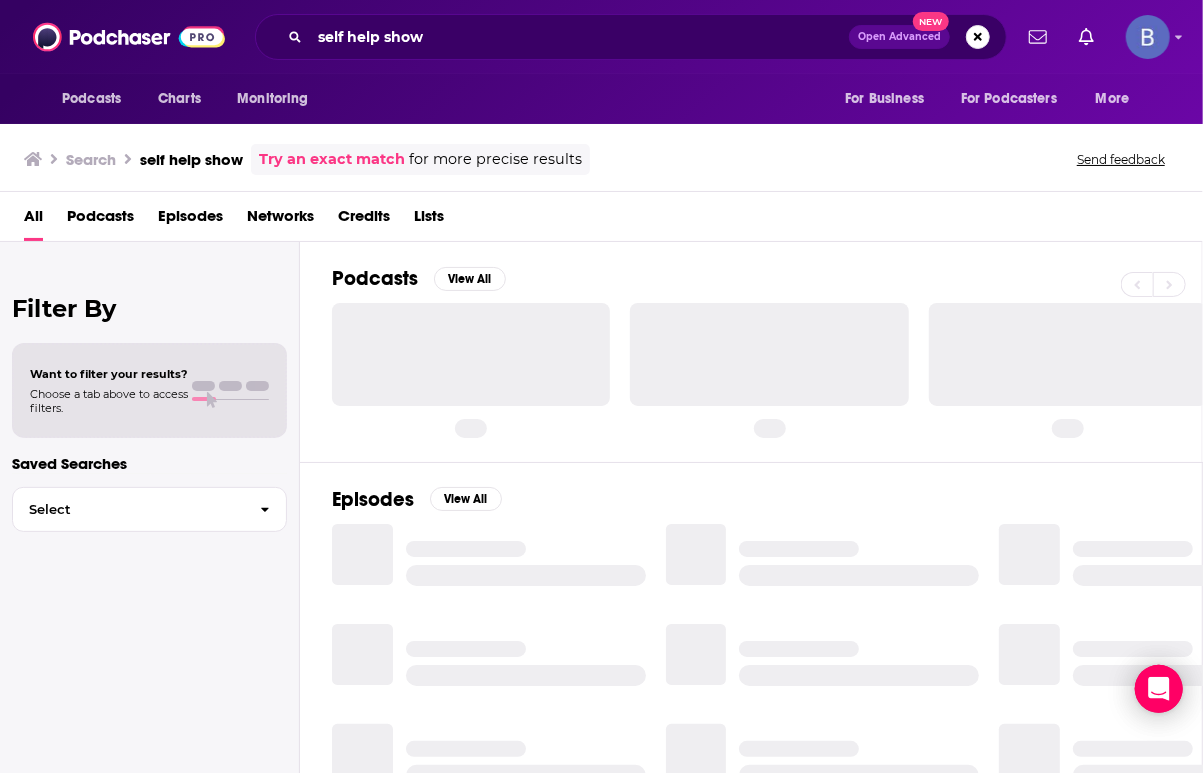 scroll, scrollTop: 0, scrollLeft: 0, axis: both 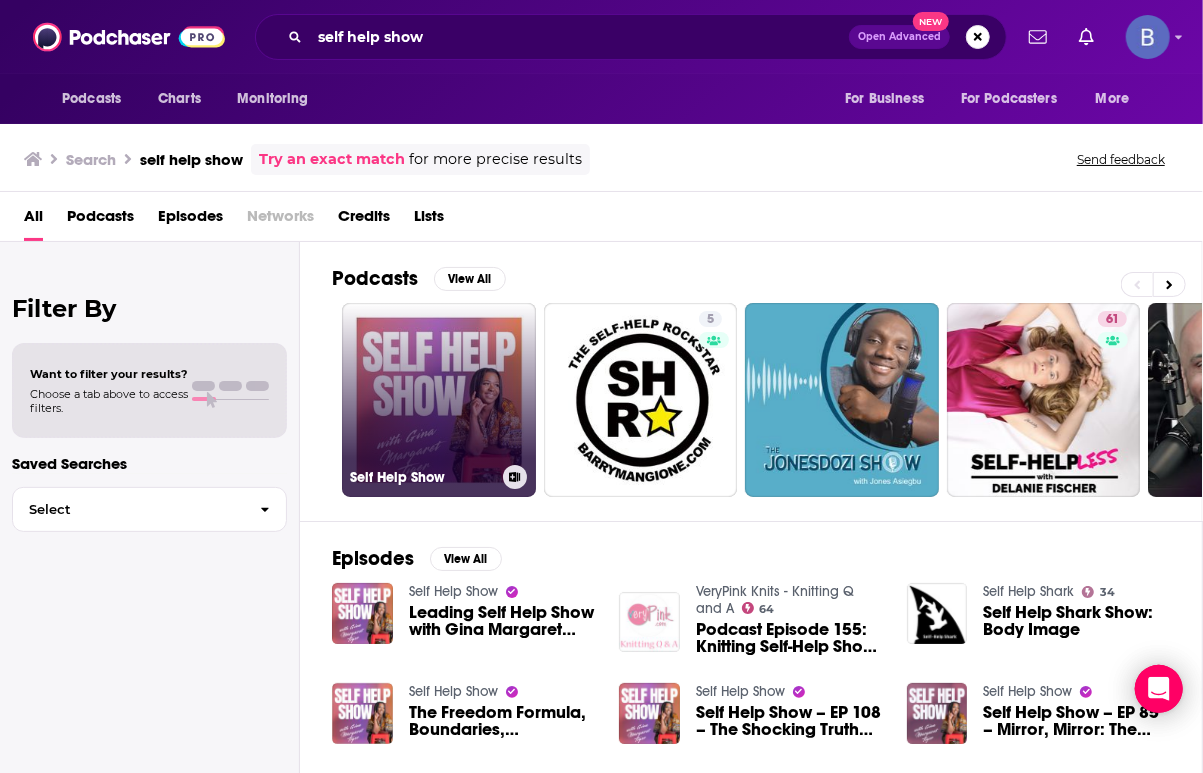 click on "Self Help Show" at bounding box center [439, 400] 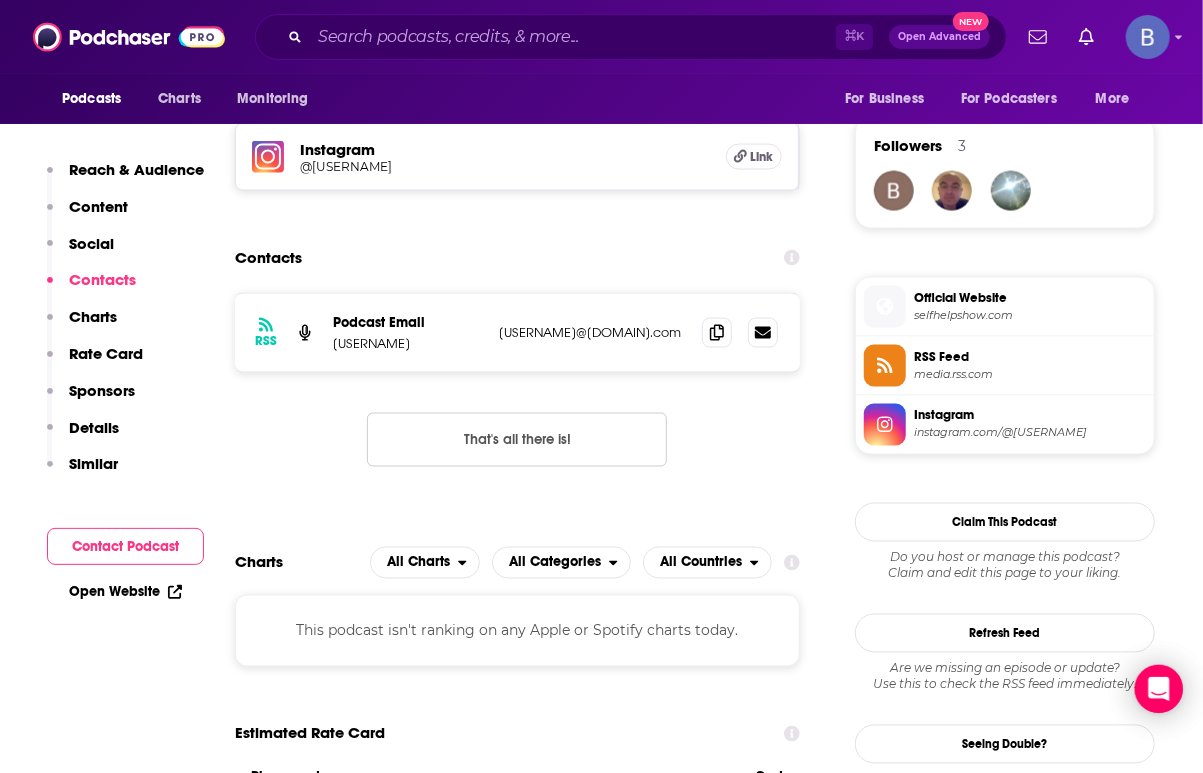 scroll, scrollTop: 1434, scrollLeft: 0, axis: vertical 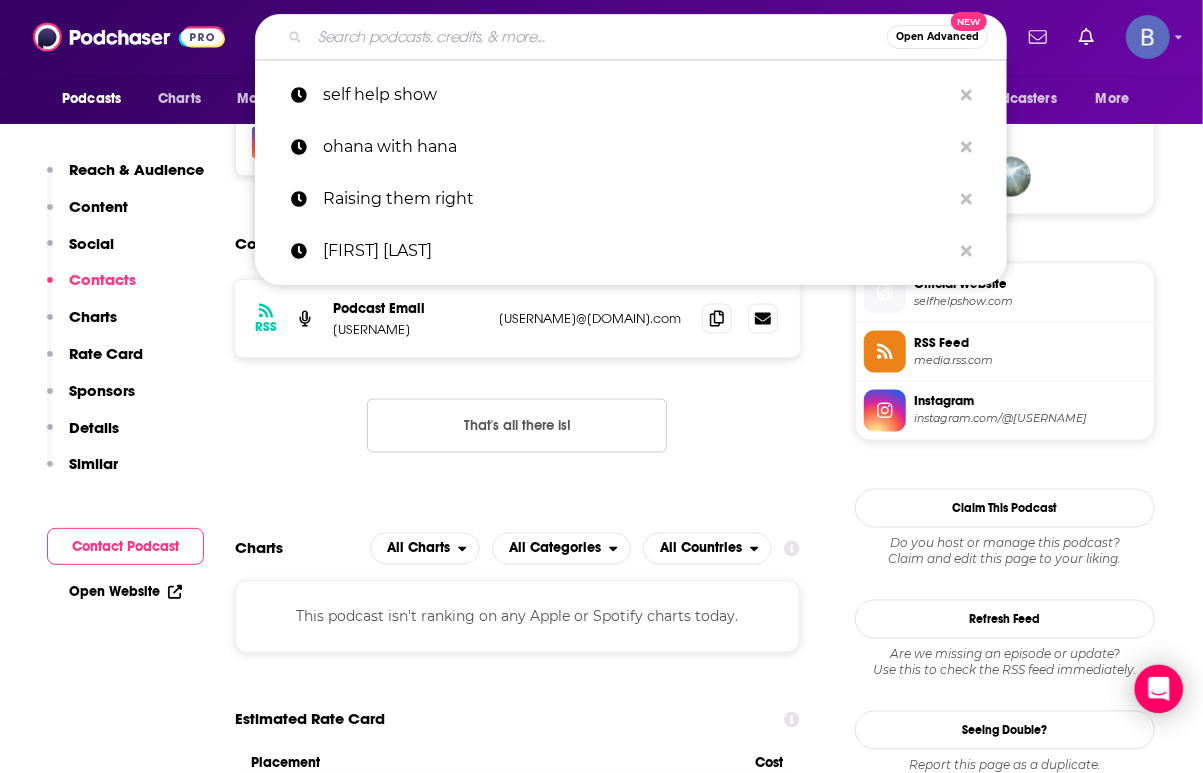 click at bounding box center [598, 37] 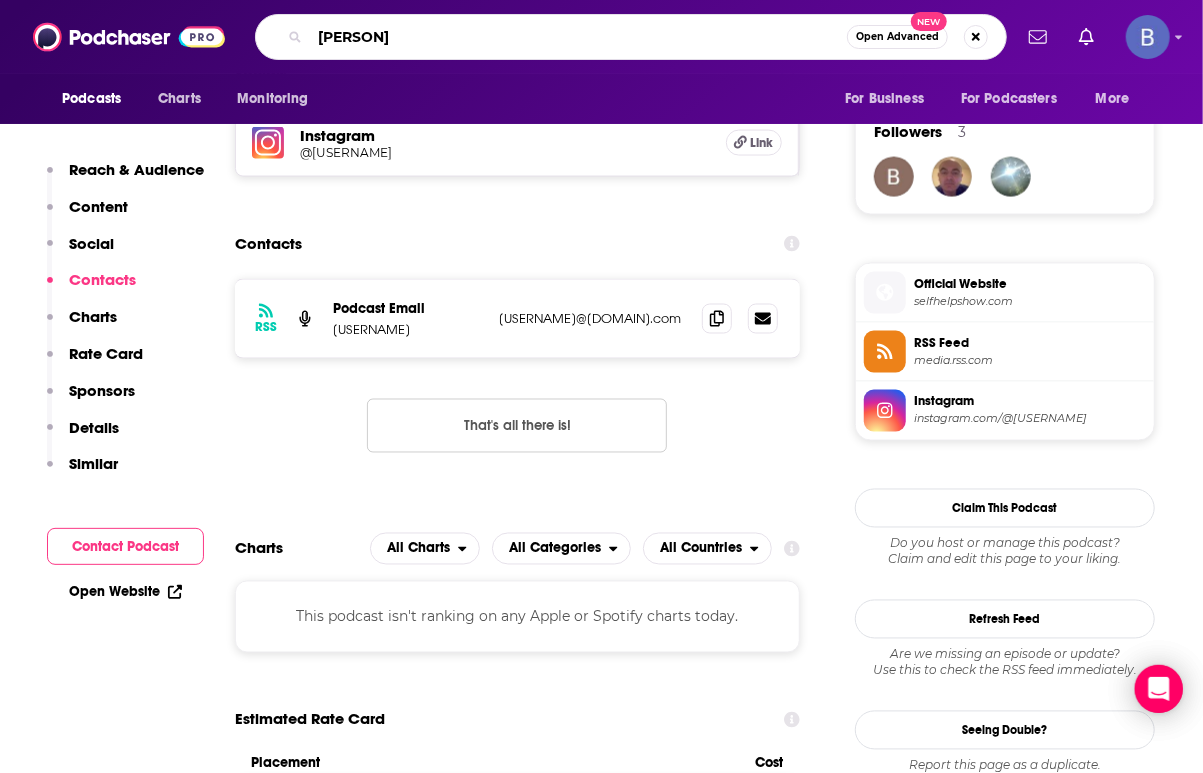type on "tony stark" 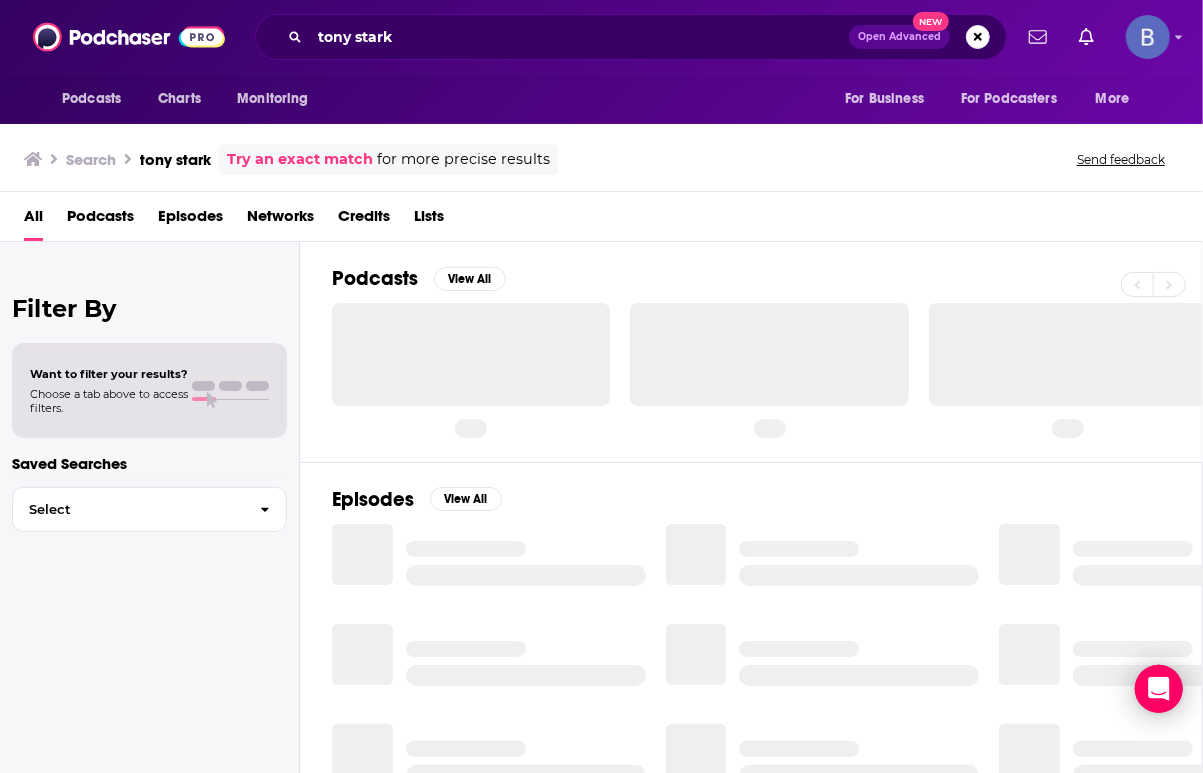 scroll, scrollTop: 0, scrollLeft: 0, axis: both 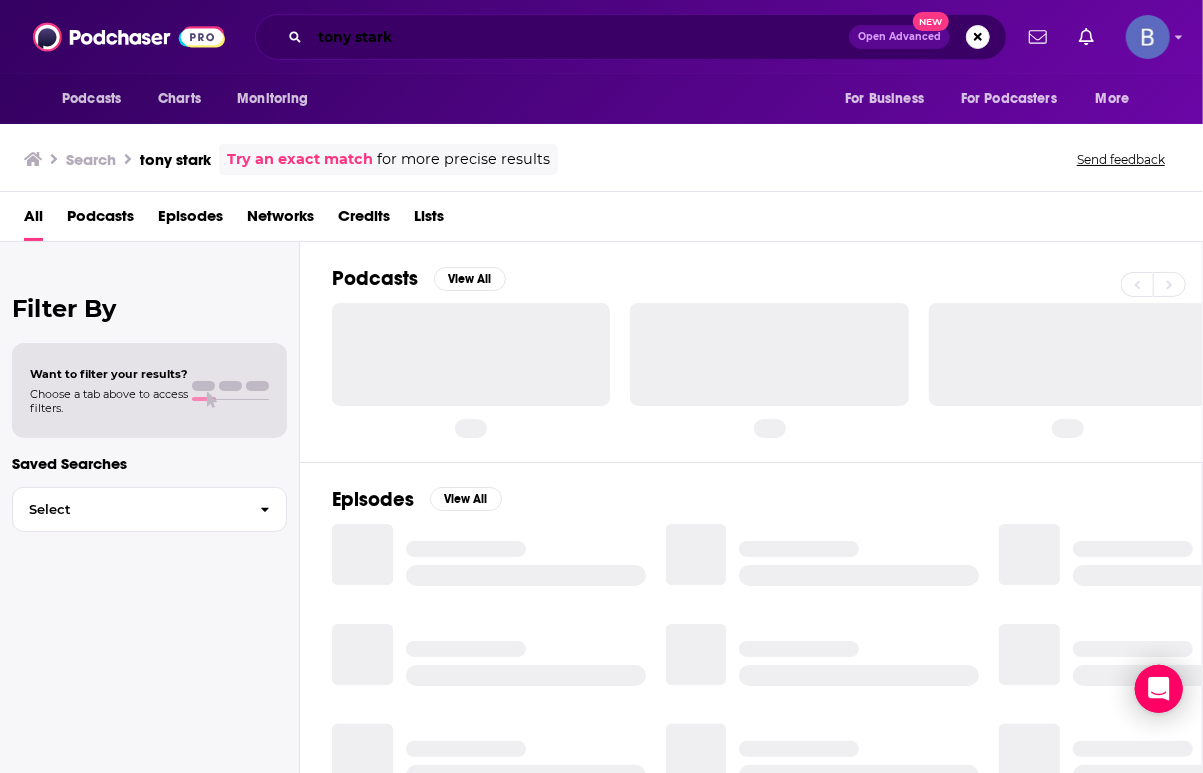 click on "tony stark" at bounding box center (579, 37) 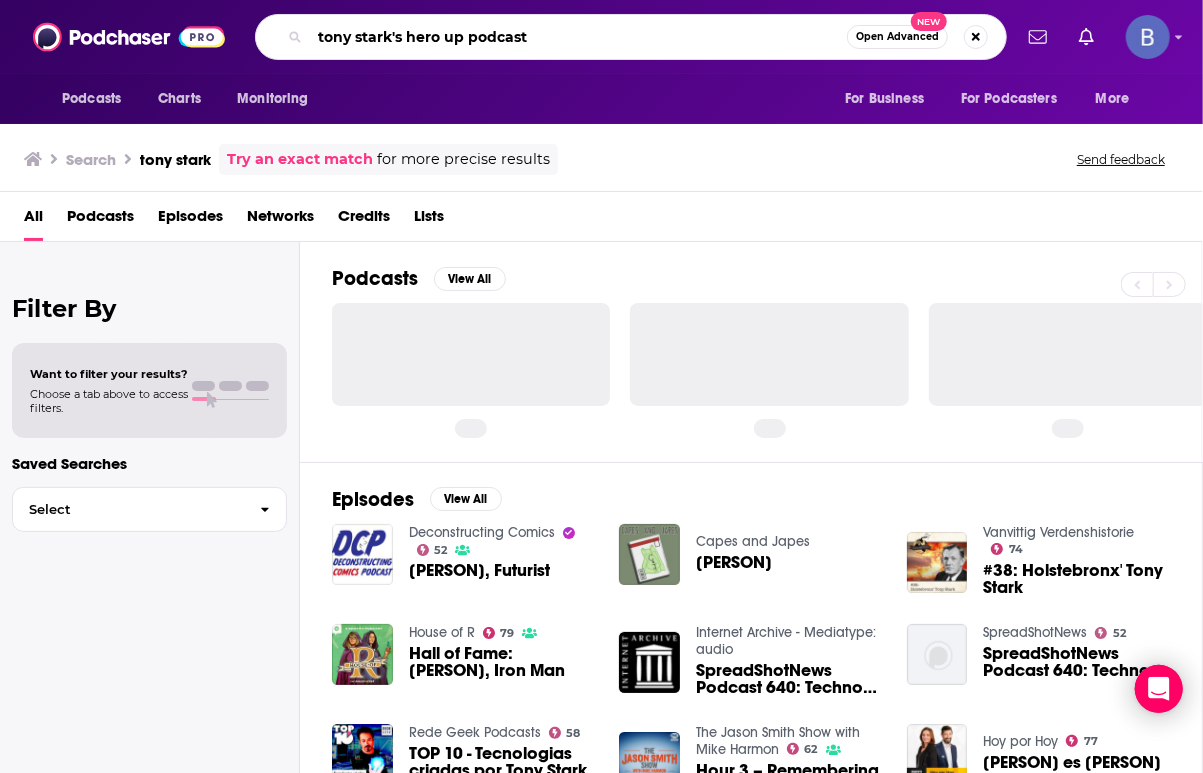type on "tony stark's hero up podcast" 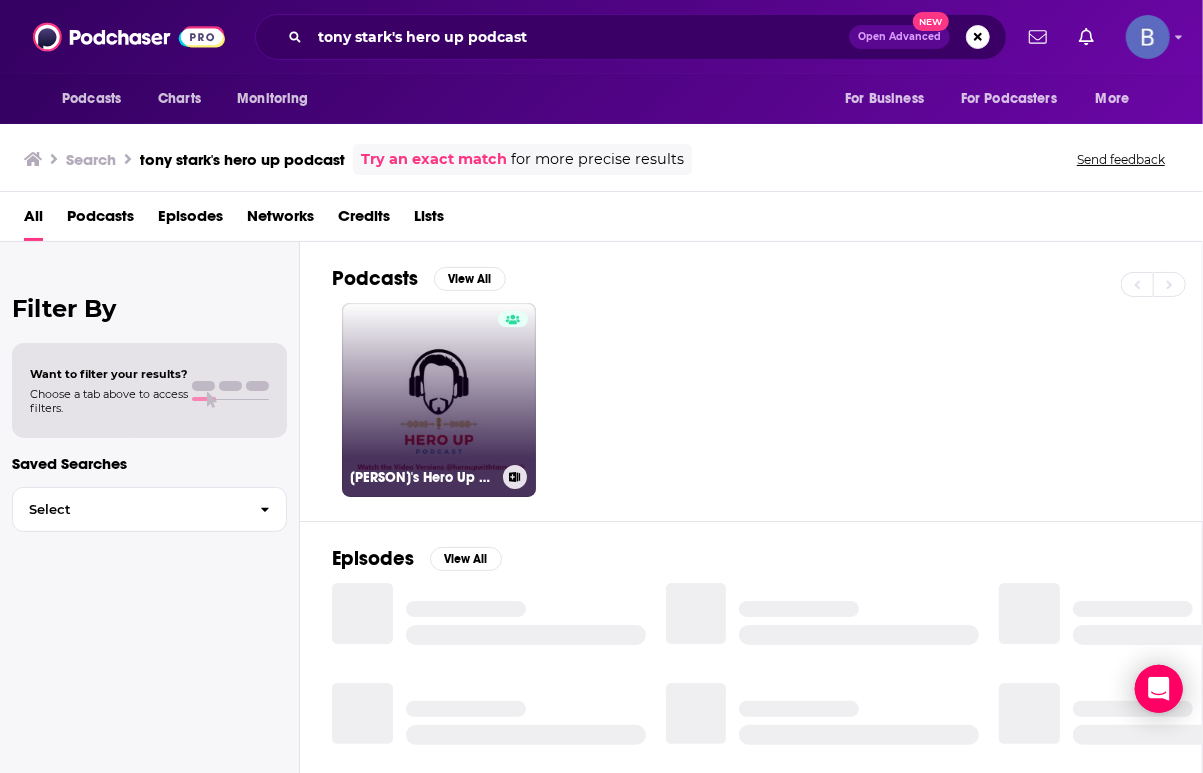 click on "[PERSON]'s Hero Up Podcast" at bounding box center [439, 400] 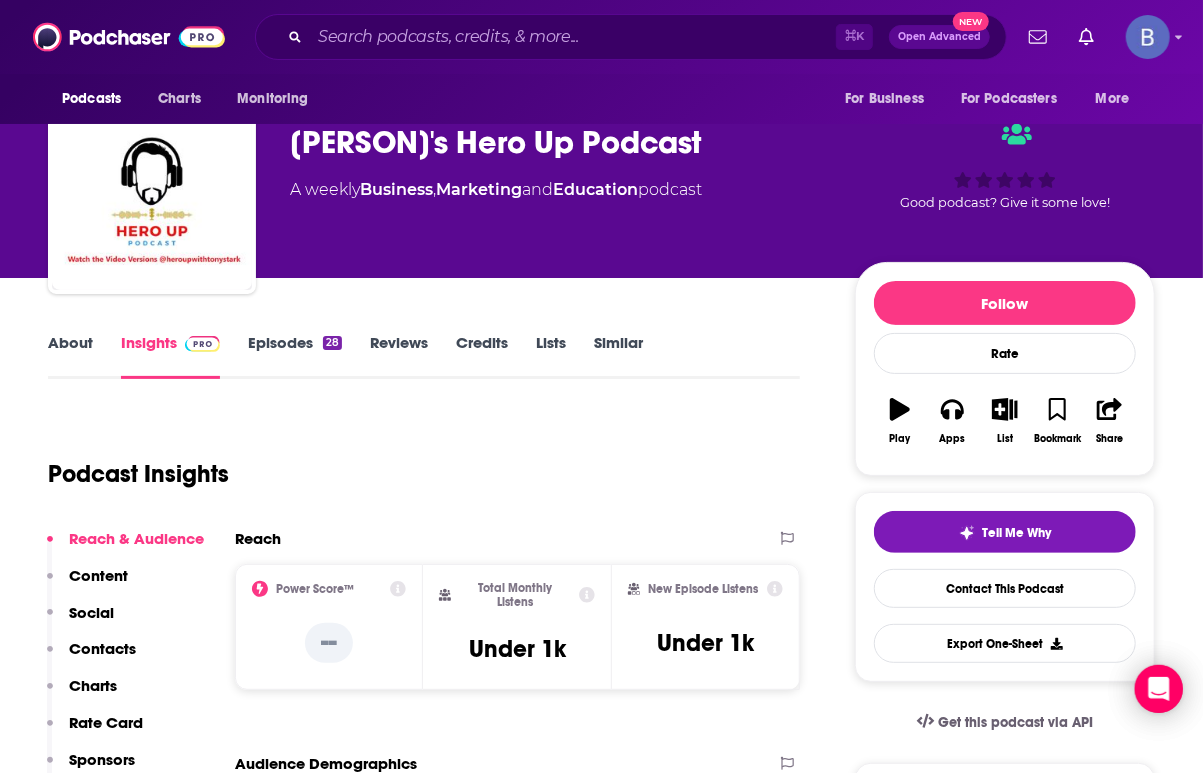 scroll, scrollTop: 0, scrollLeft: 0, axis: both 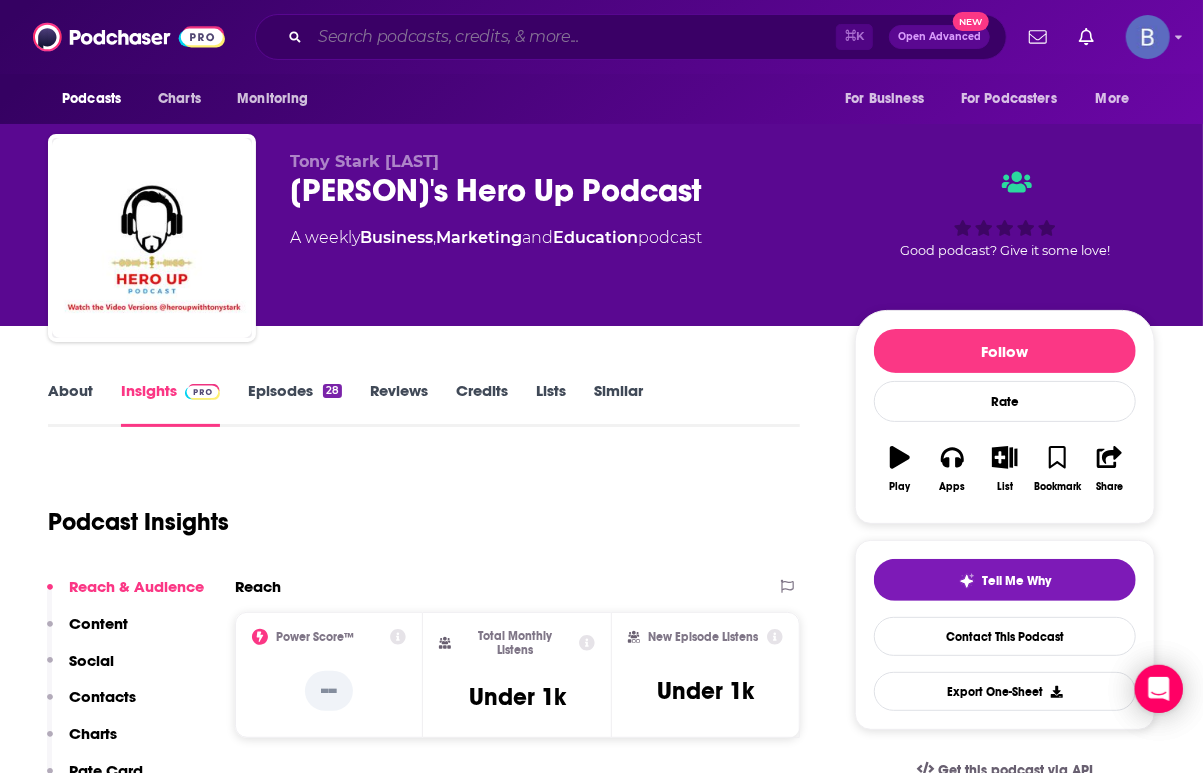click at bounding box center (573, 37) 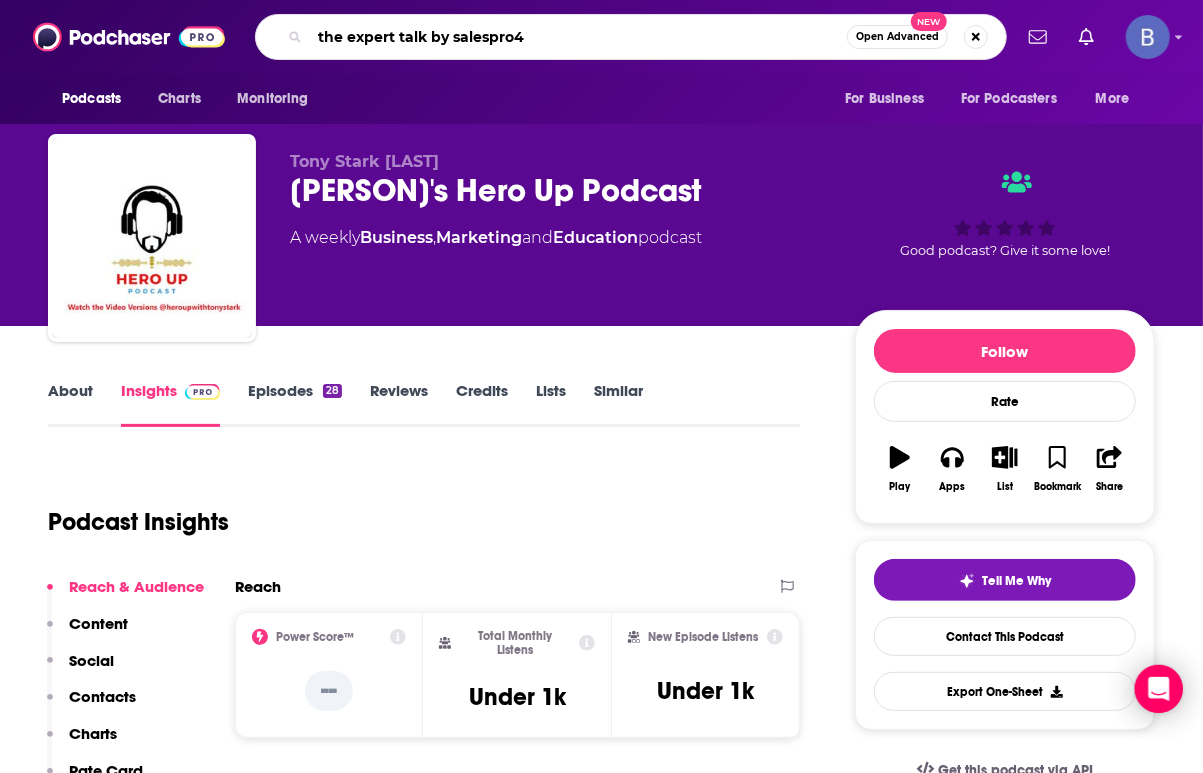 type on "the expert talk by [USERNAME]" 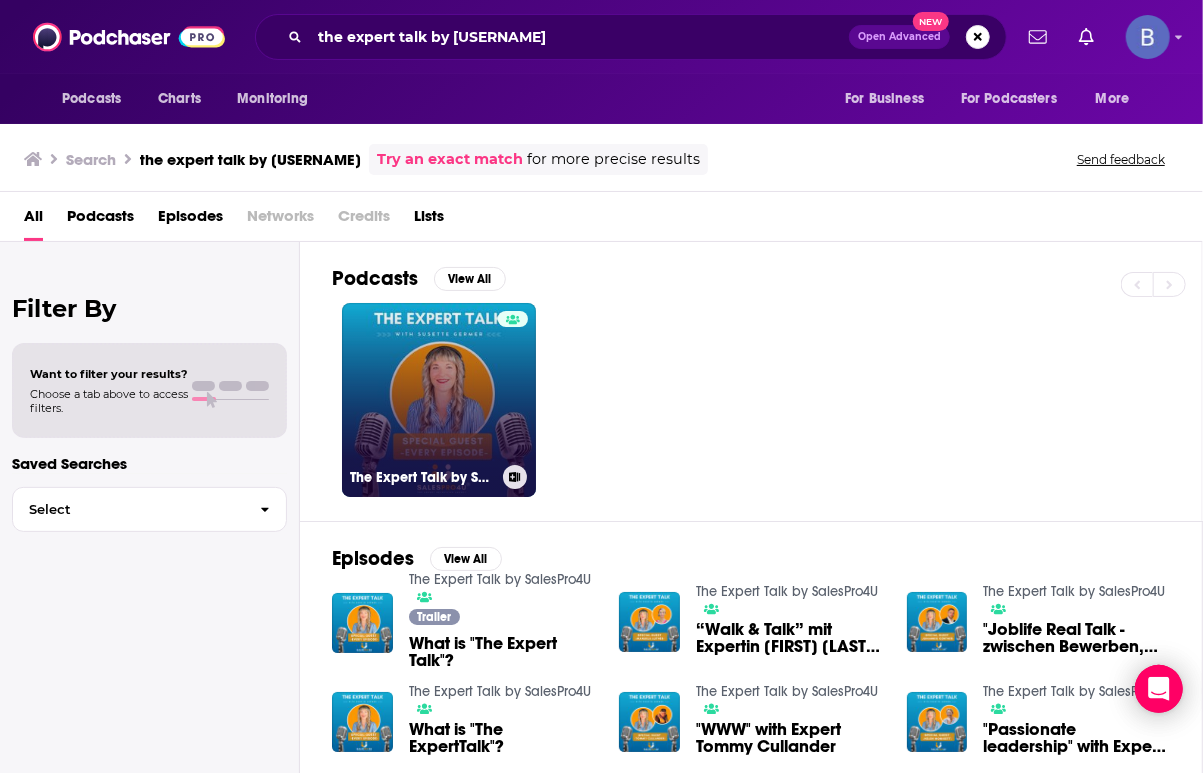click on "The Expert Talk by SalesPro4U" at bounding box center [439, 400] 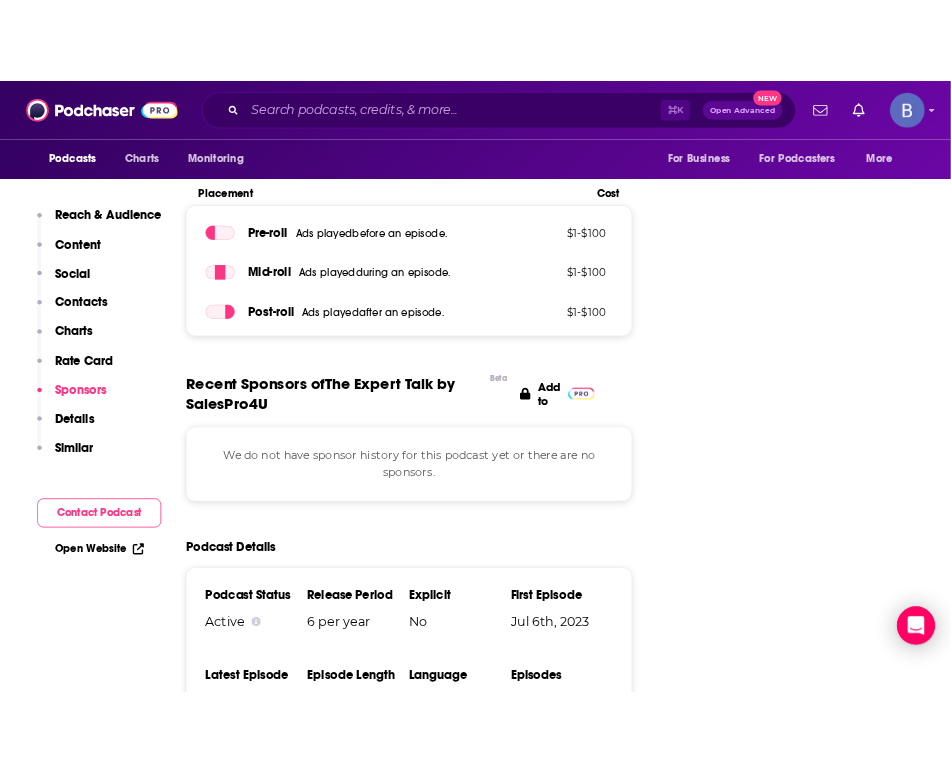 scroll, scrollTop: 2124, scrollLeft: 0, axis: vertical 